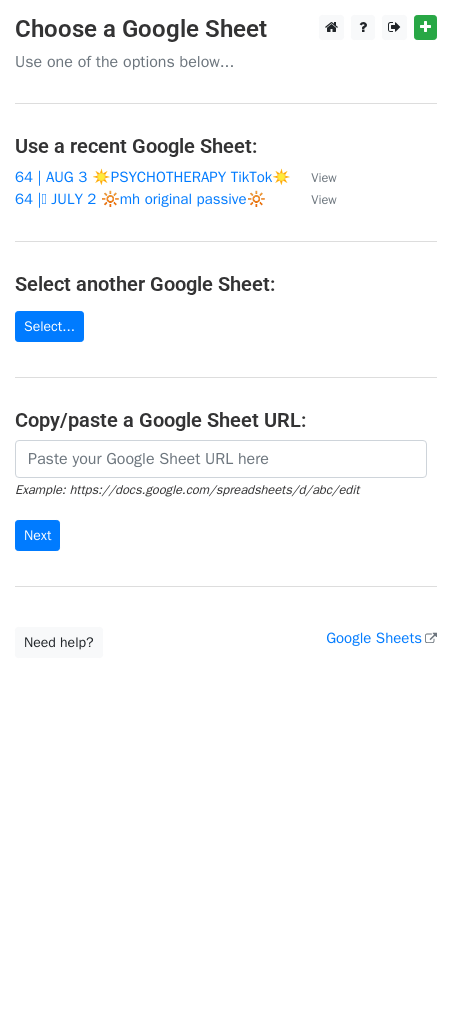 scroll, scrollTop: 0, scrollLeft: 0, axis: both 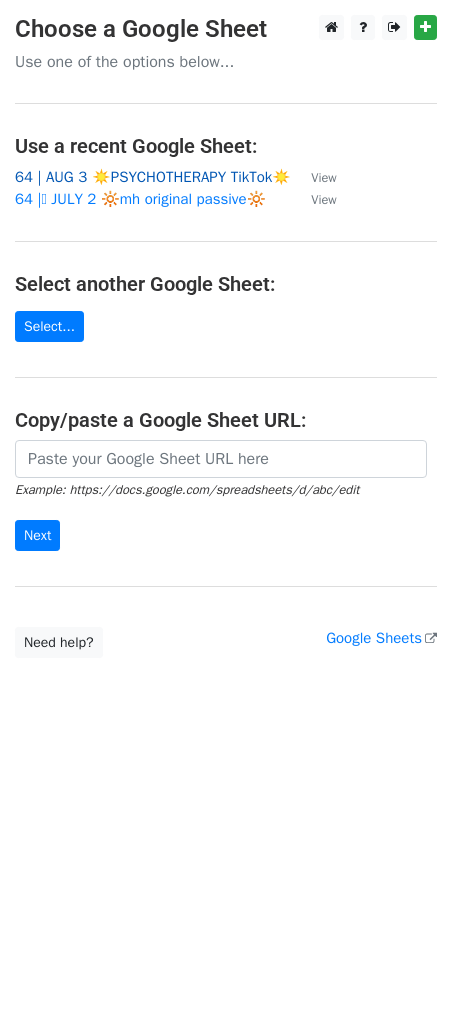 click on "64 | AUG 3 ☀️PSYCHOTHERAPY TikTok☀️" at bounding box center (153, 177) 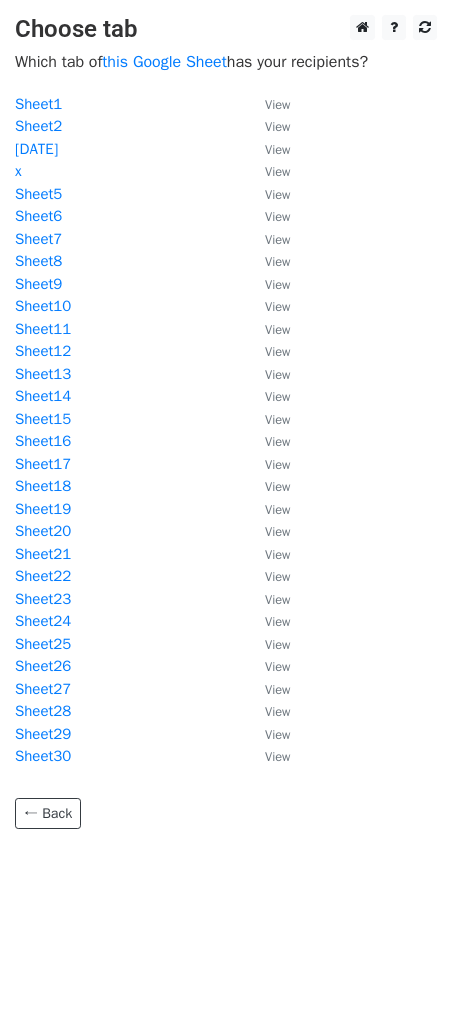 scroll, scrollTop: 0, scrollLeft: 0, axis: both 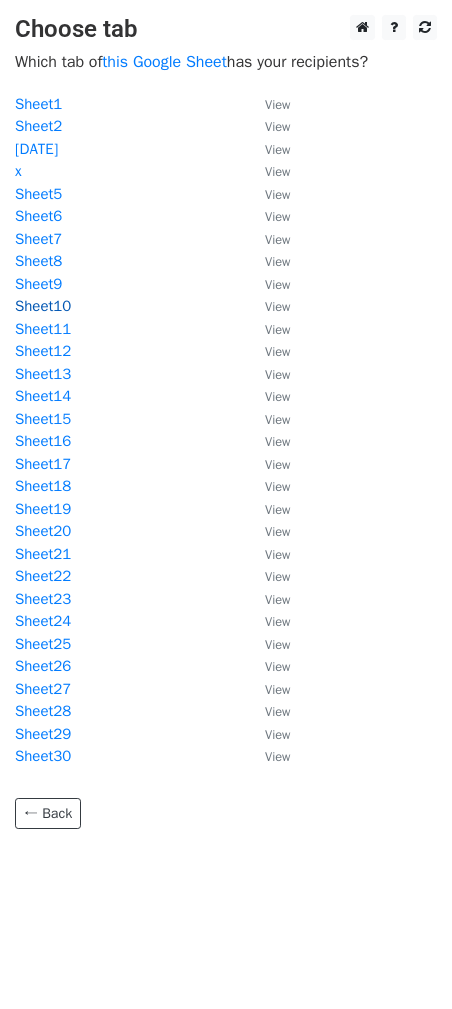 click on "Sheet10" at bounding box center (43, 306) 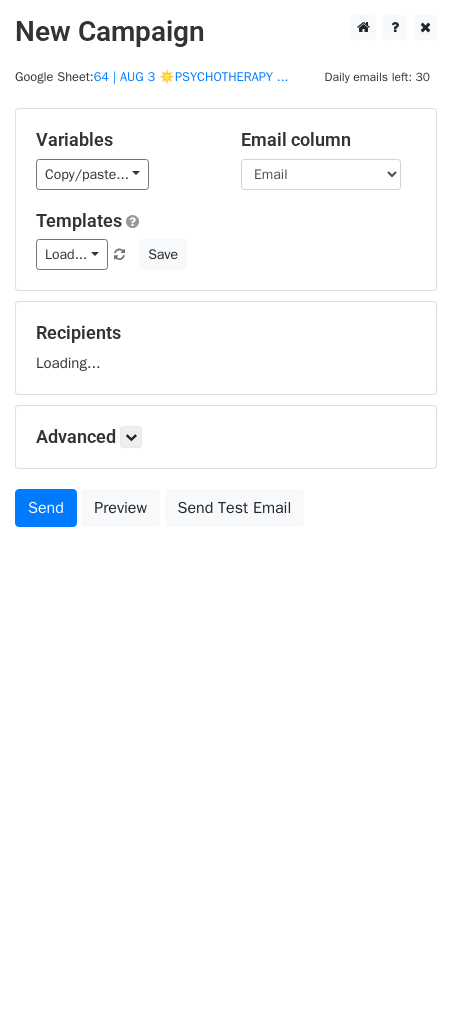 scroll, scrollTop: 0, scrollLeft: 0, axis: both 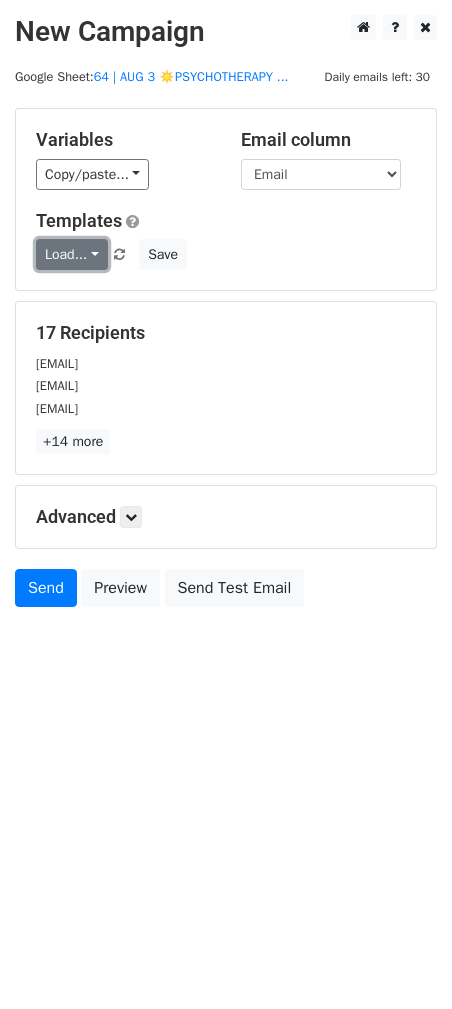click on "Load..." at bounding box center [72, 254] 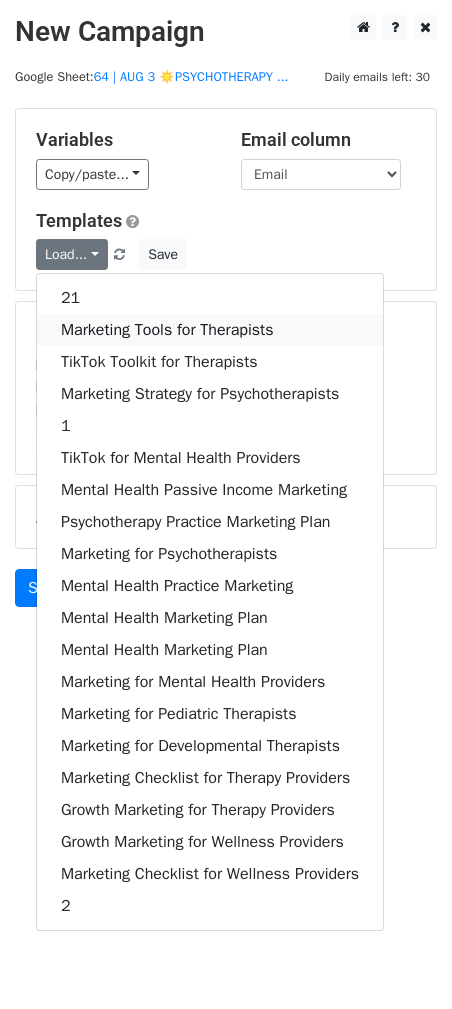 click on "Marketing Tools for Therapists" at bounding box center (210, 330) 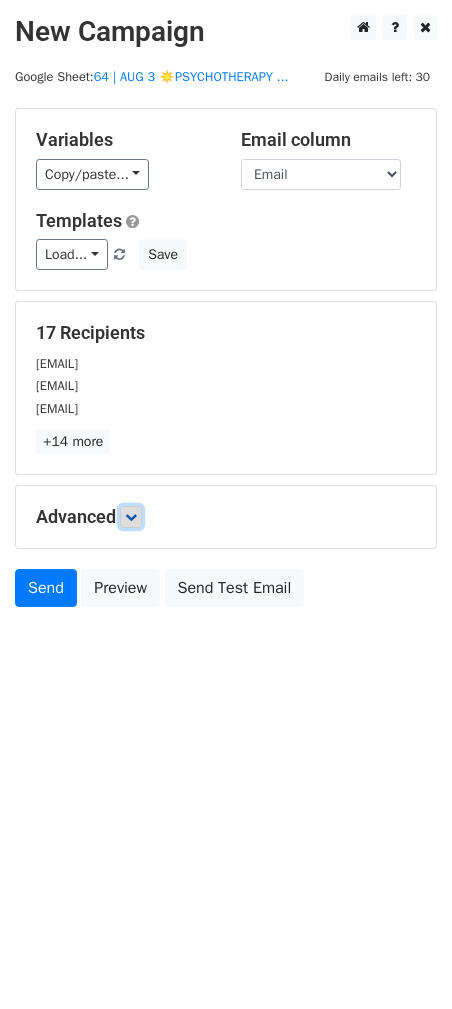 click at bounding box center [131, 517] 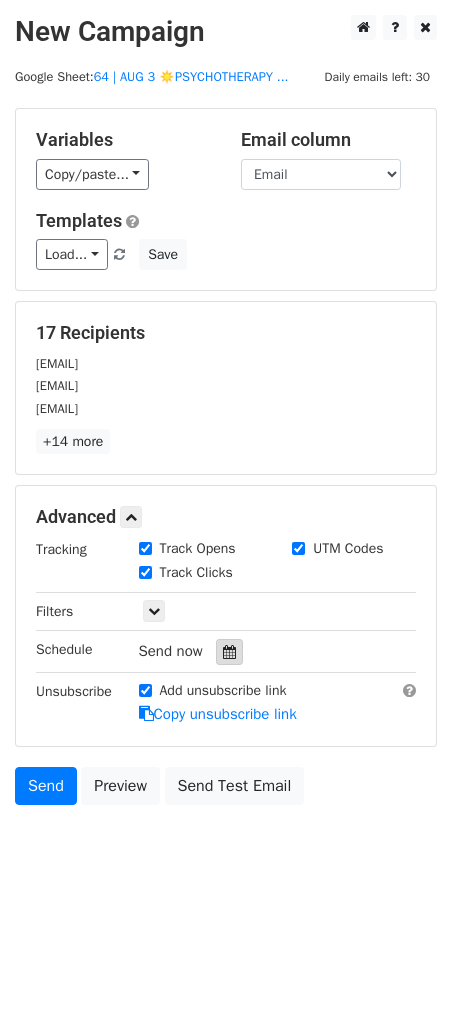 click at bounding box center (229, 652) 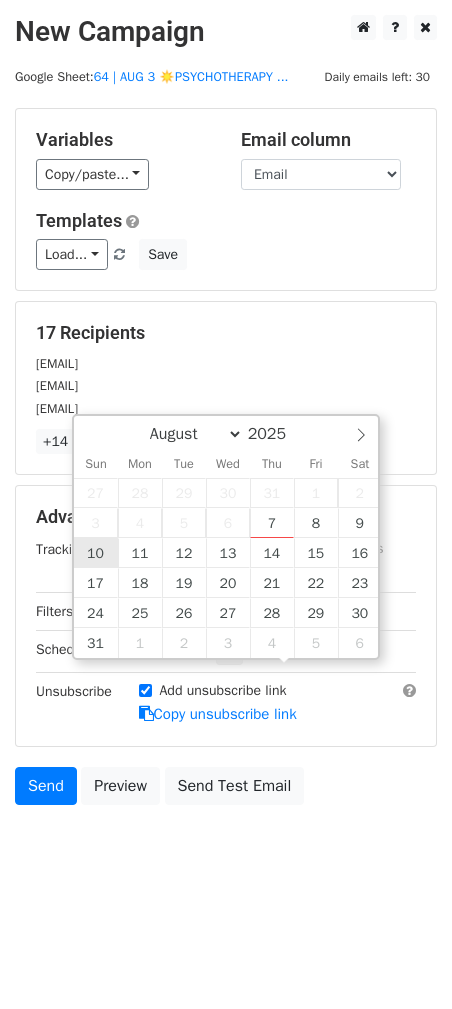 type on "2025-08-10 12:00" 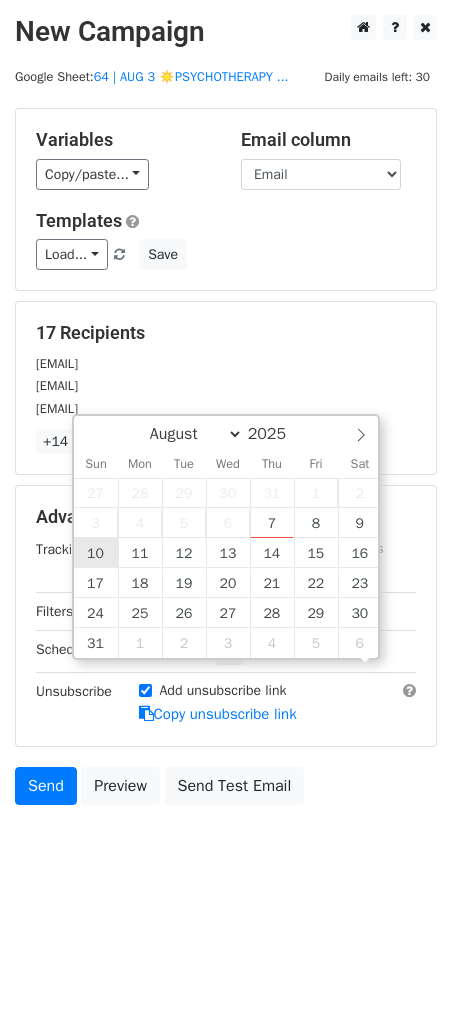 scroll, scrollTop: 0, scrollLeft: 0, axis: both 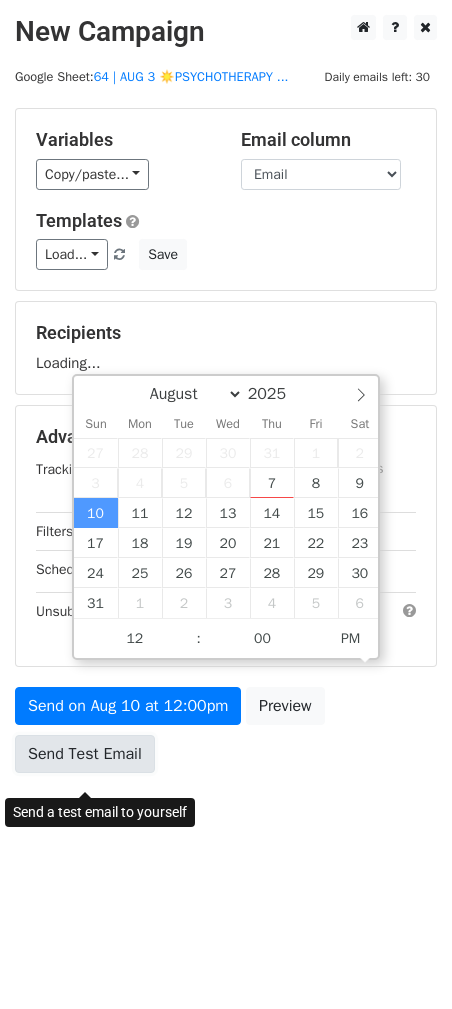 click on "Send Test Email" at bounding box center [85, 754] 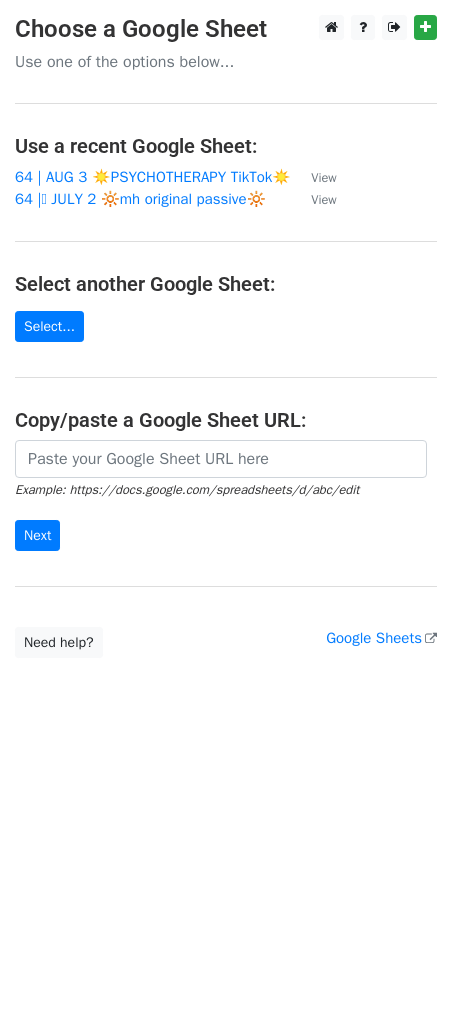 scroll, scrollTop: 0, scrollLeft: 0, axis: both 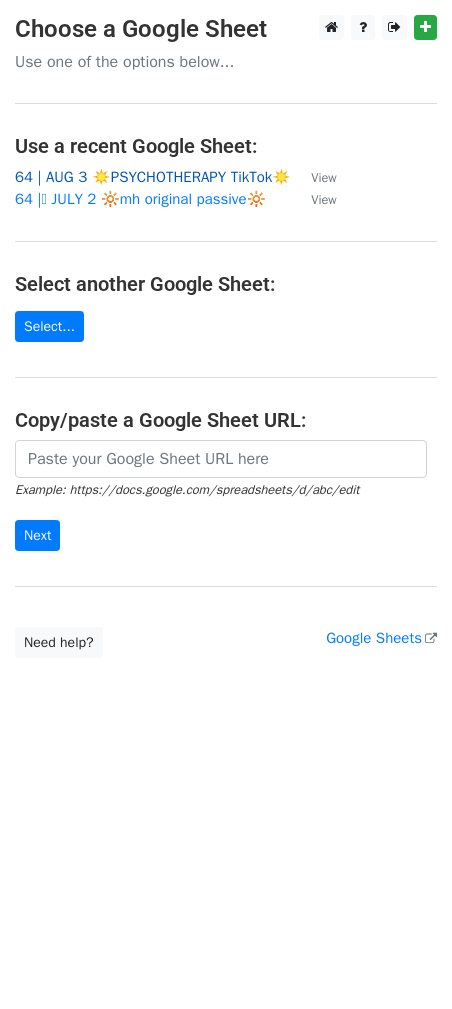 click on "64 | AUG 3 ☀️PSYCHOTHERAPY TikTok☀️" at bounding box center [153, 177] 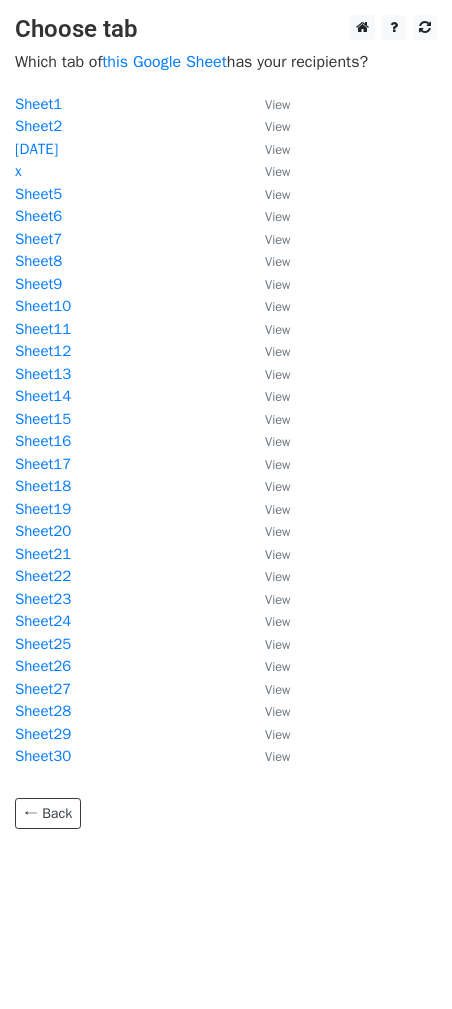 scroll, scrollTop: 0, scrollLeft: 0, axis: both 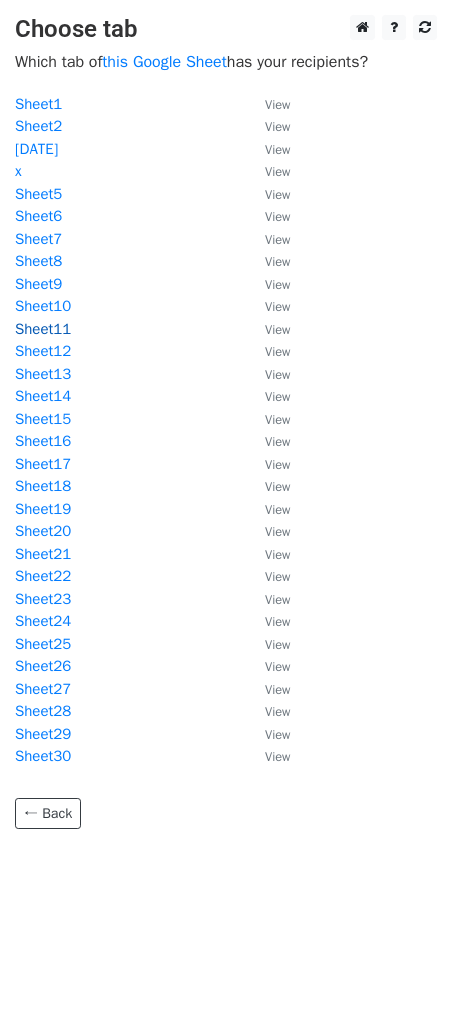 click on "Sheet11" at bounding box center (43, 329) 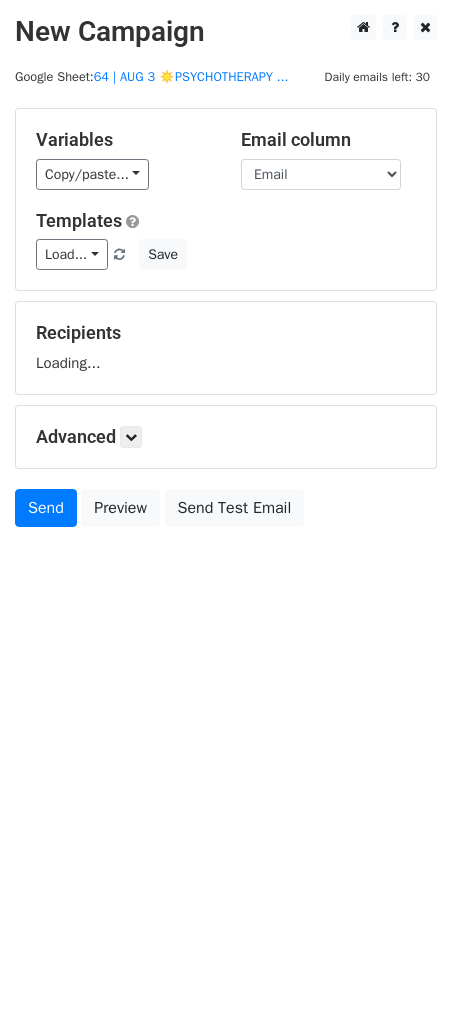 scroll, scrollTop: 0, scrollLeft: 0, axis: both 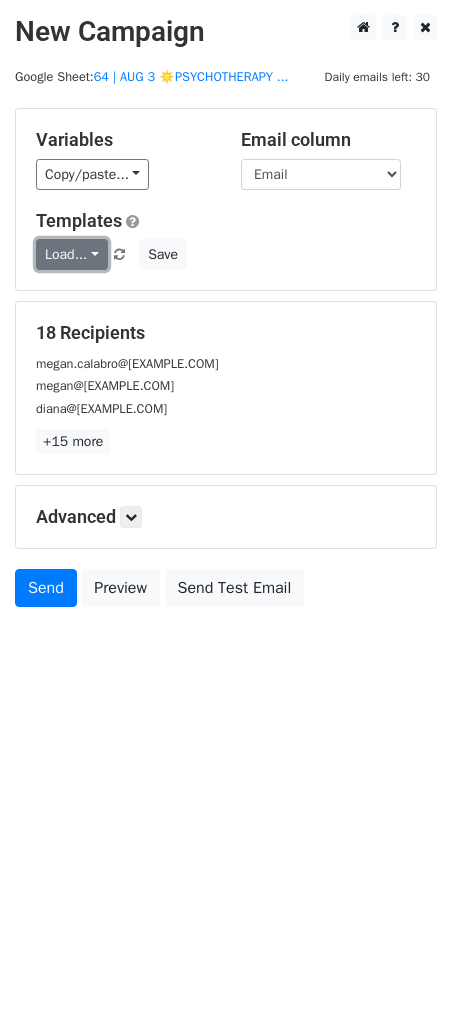 click on "Load..." at bounding box center [72, 254] 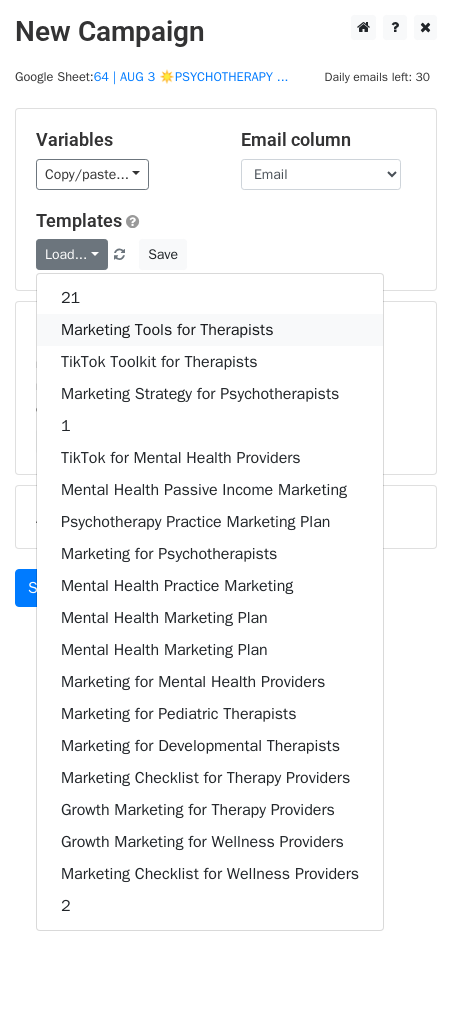 click on "Marketing Tools for Therapists" at bounding box center (210, 330) 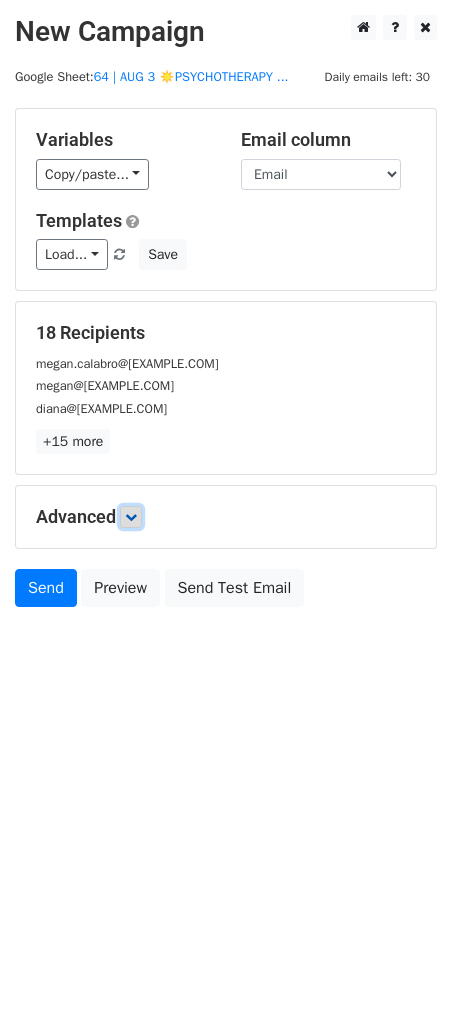 click at bounding box center [131, 517] 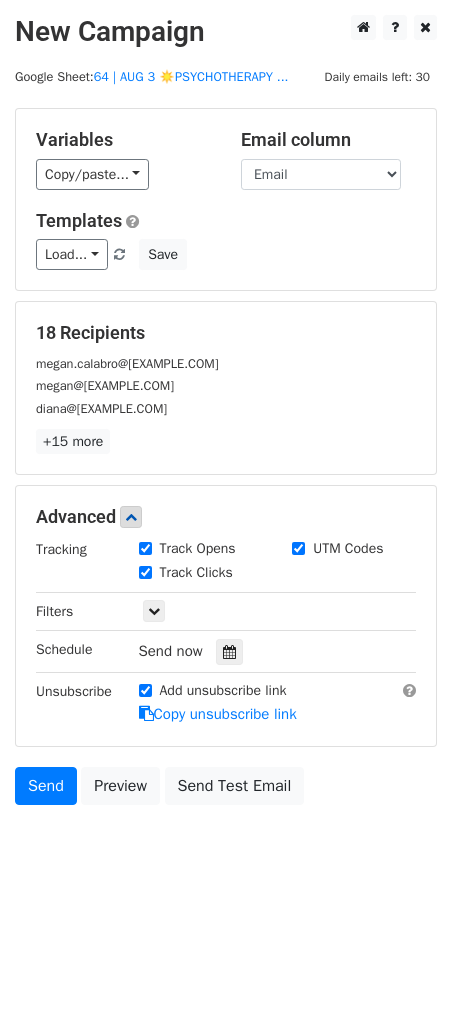 click on "Send now" at bounding box center (256, 651) 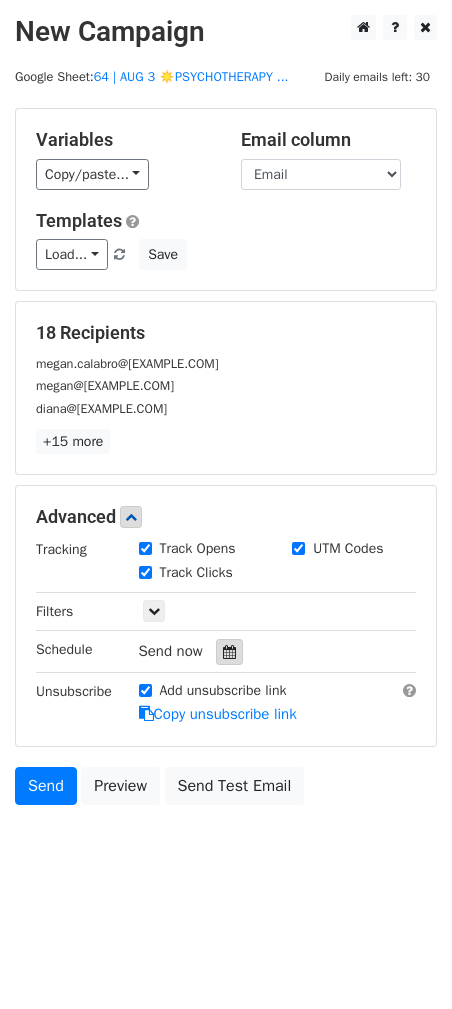 click at bounding box center (229, 652) 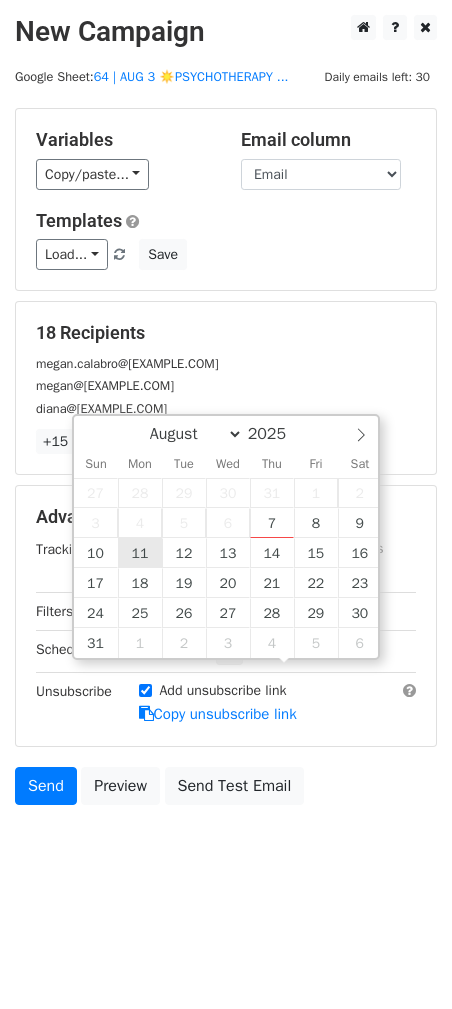 type on "2025-08-11 12:00" 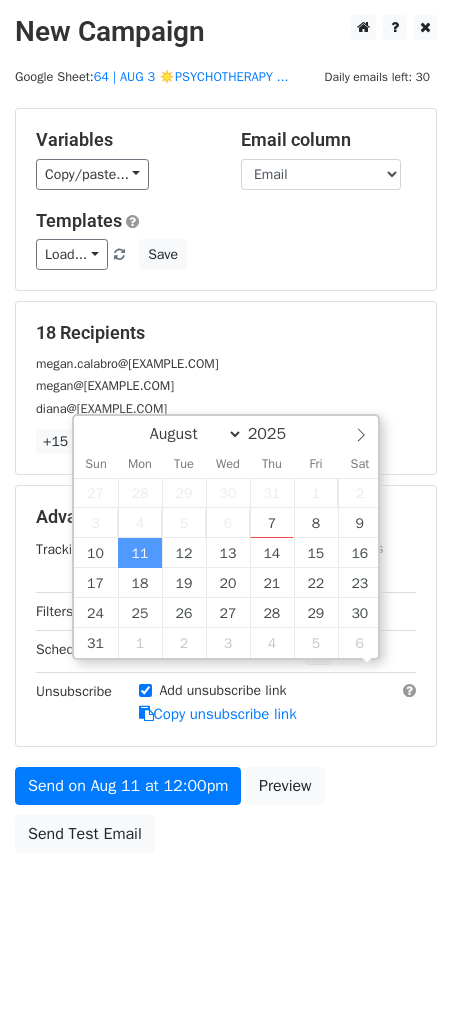 scroll, scrollTop: 0, scrollLeft: 0, axis: both 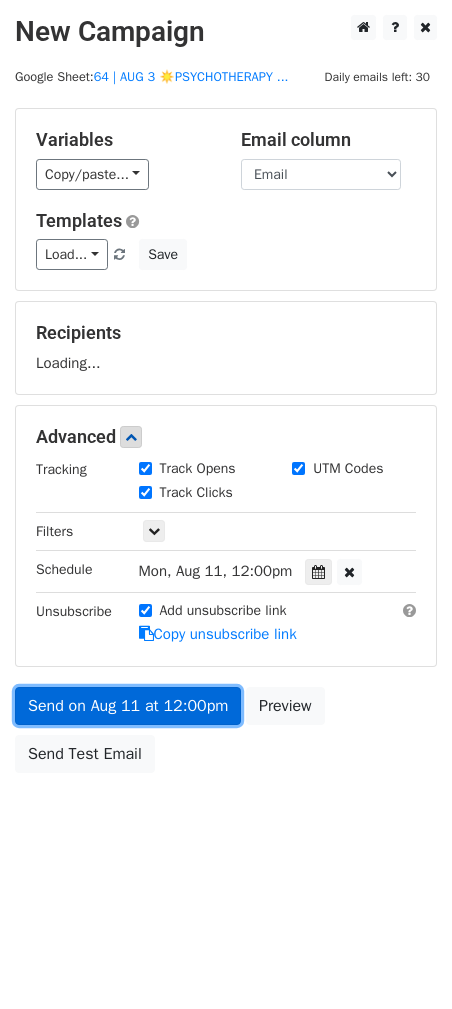 click on "Send on Aug 11 at 12:00pm" at bounding box center (128, 706) 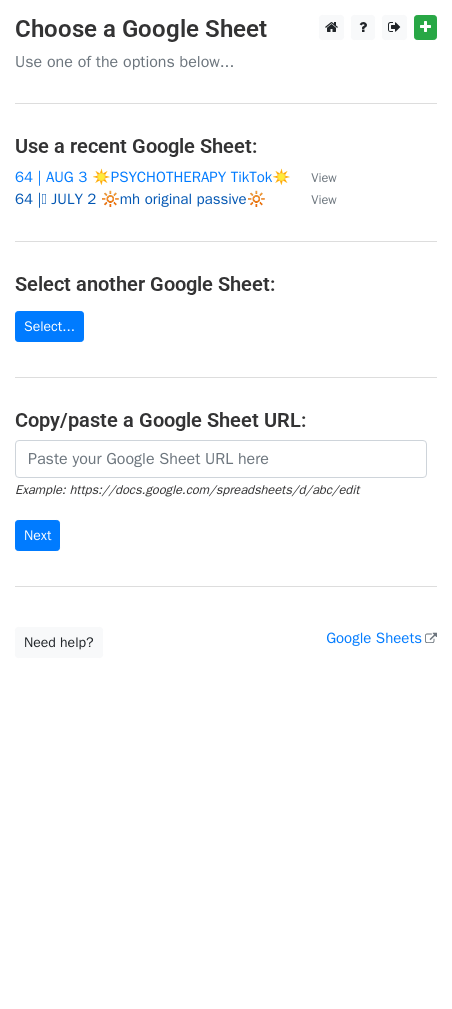 scroll, scrollTop: 0, scrollLeft: 0, axis: both 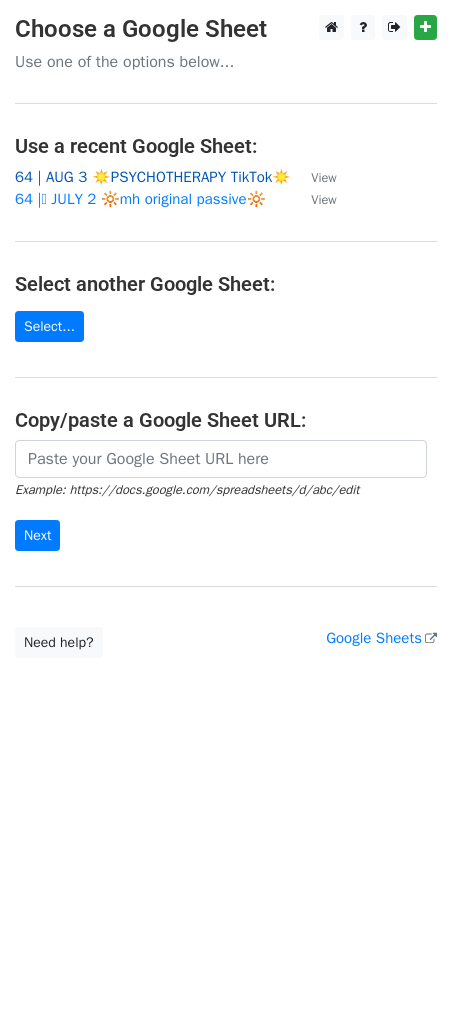 click on "64 | AUG 3 ☀️PSYCHOTHERAPY TikTok☀️" at bounding box center (153, 177) 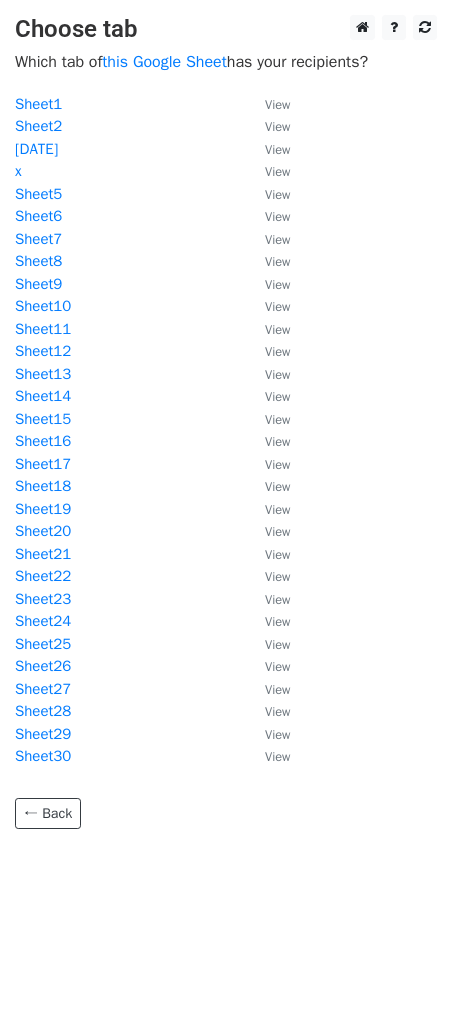 scroll, scrollTop: 0, scrollLeft: 0, axis: both 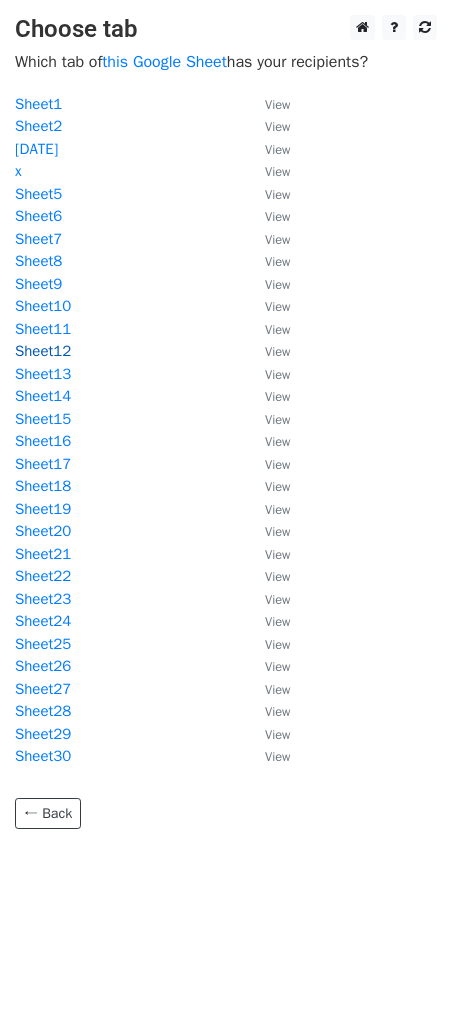 click on "Sheet12" at bounding box center [43, 351] 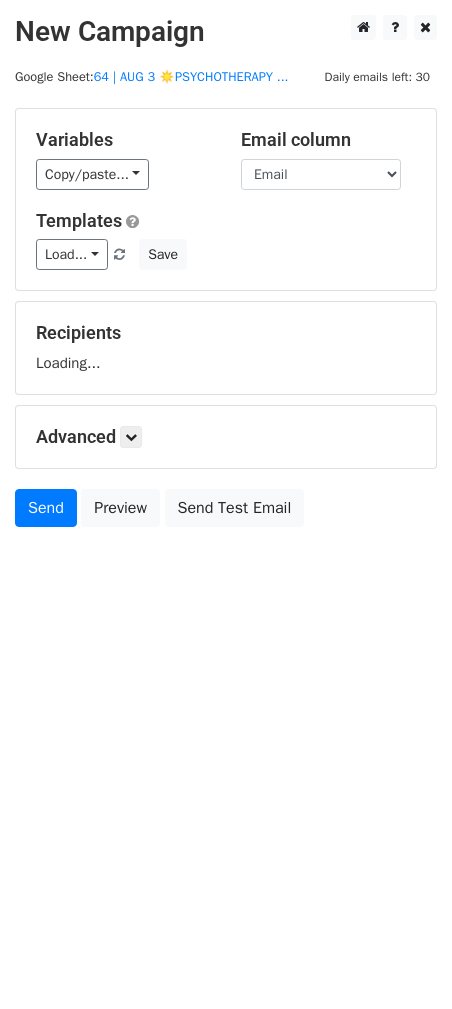 scroll, scrollTop: 0, scrollLeft: 0, axis: both 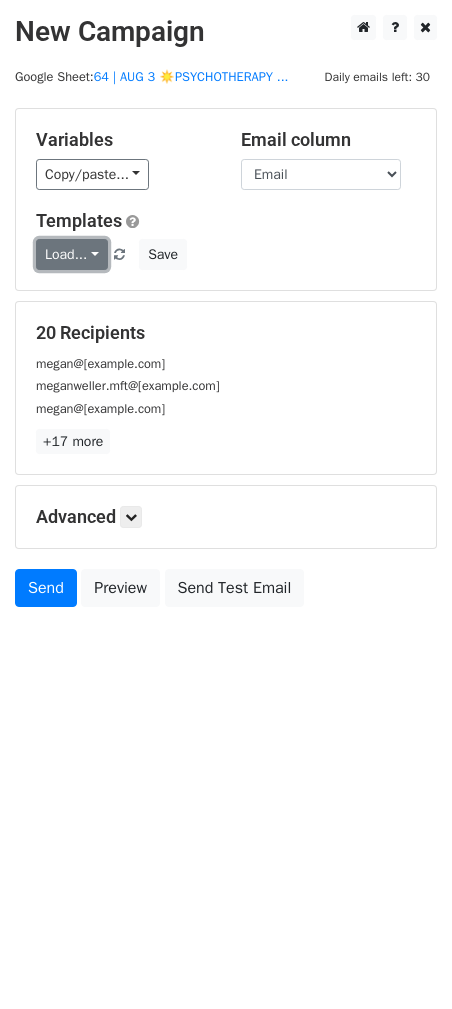 click on "Load..." at bounding box center [72, 254] 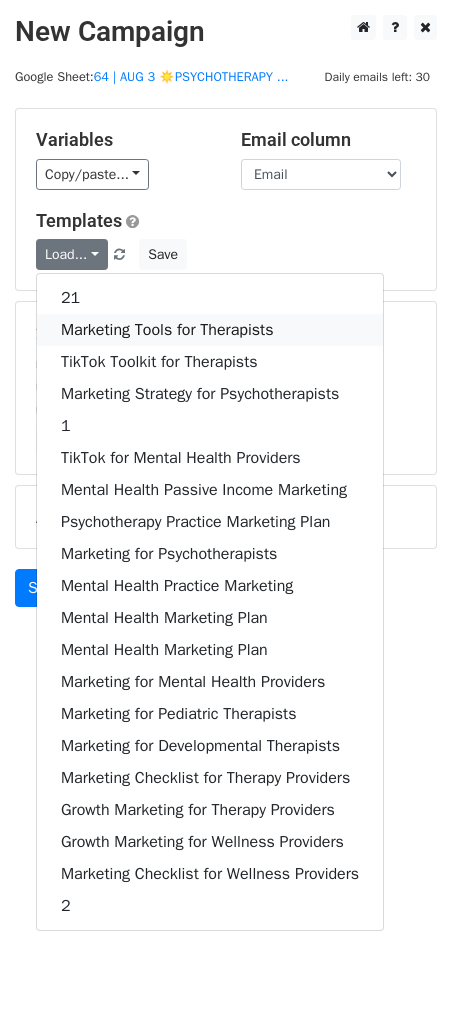 click on "Marketing Tools for Therapists" at bounding box center [210, 330] 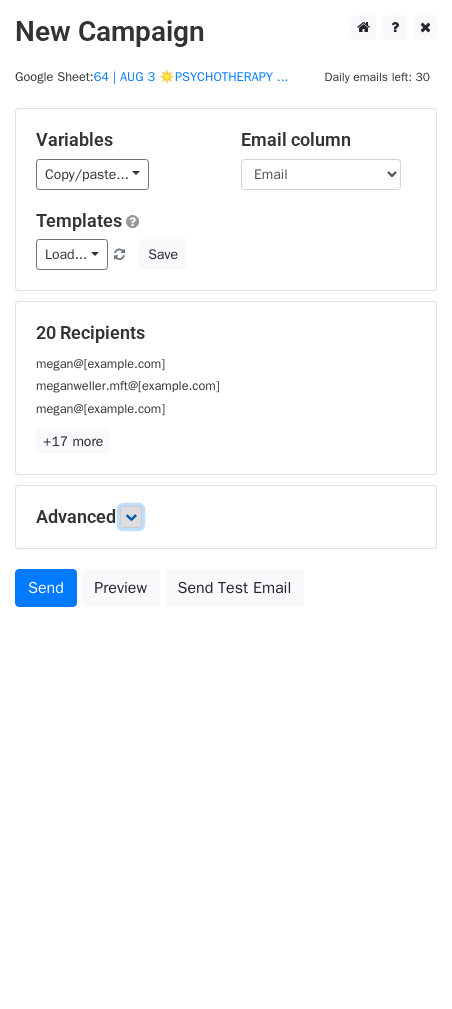 click at bounding box center (131, 517) 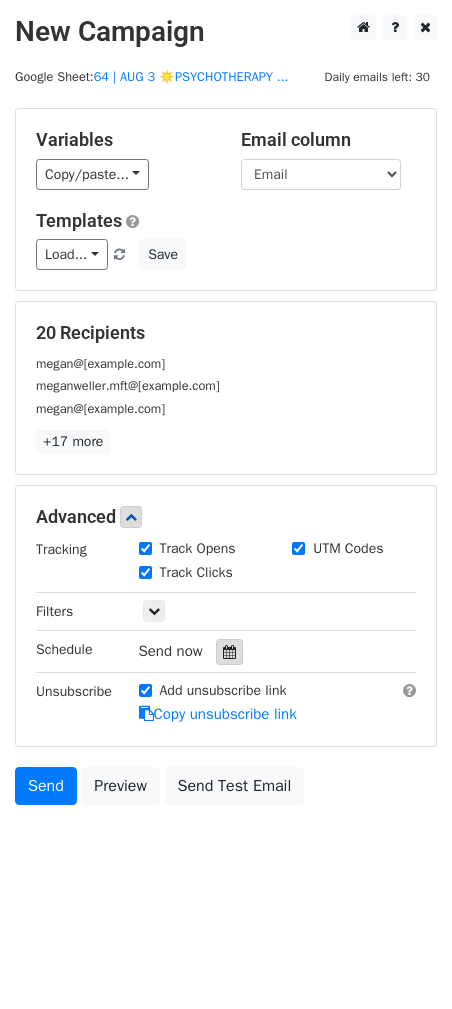 click at bounding box center (229, 652) 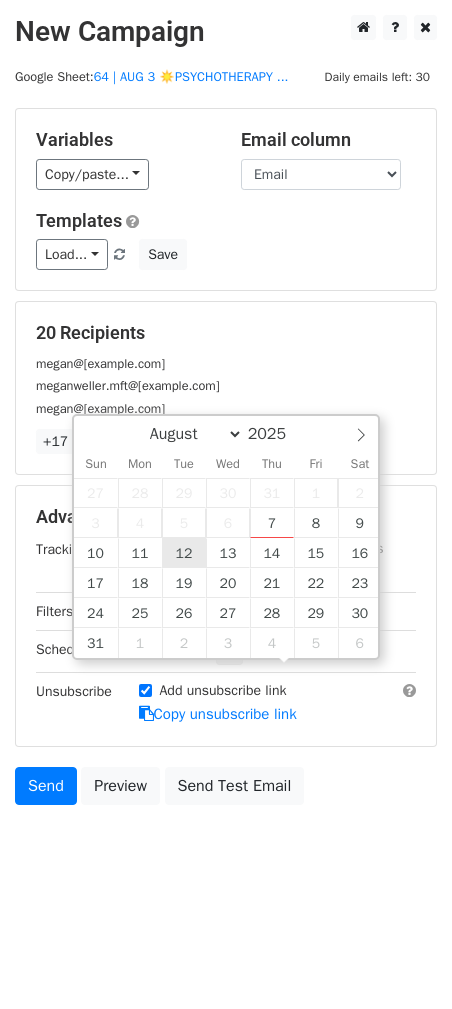 type on "2025-08-12 12:00" 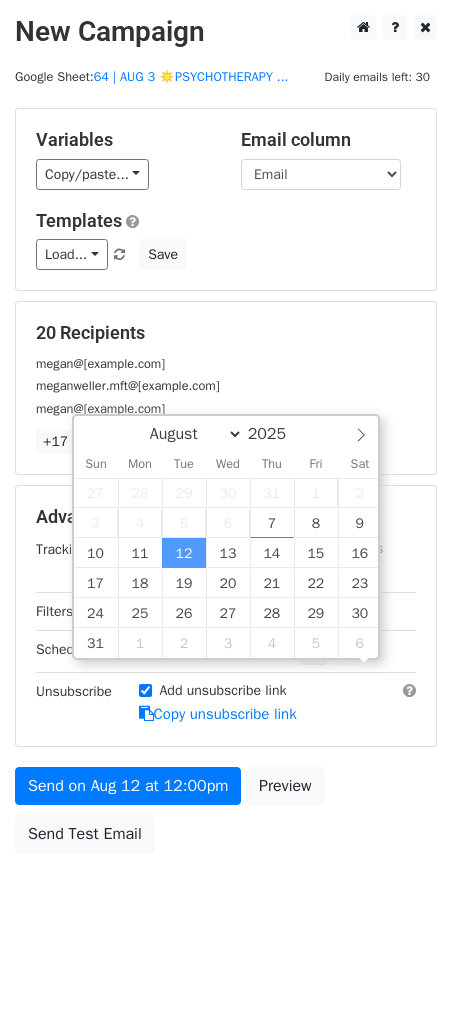 scroll, scrollTop: 0, scrollLeft: 0, axis: both 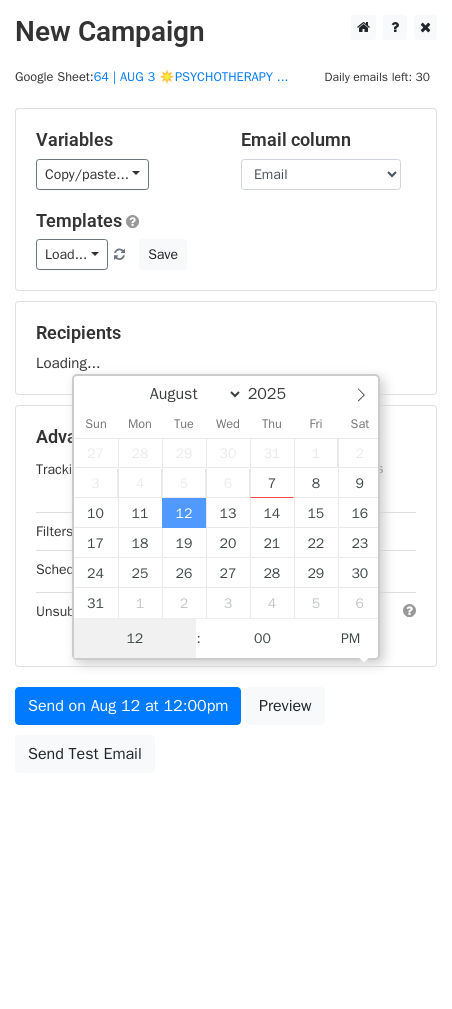 type on "2" 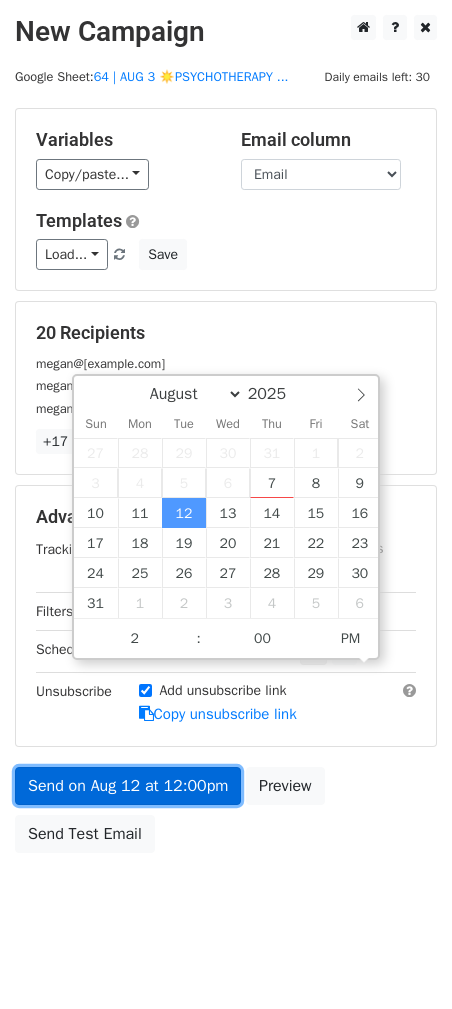type on "2025-08-12 14:00" 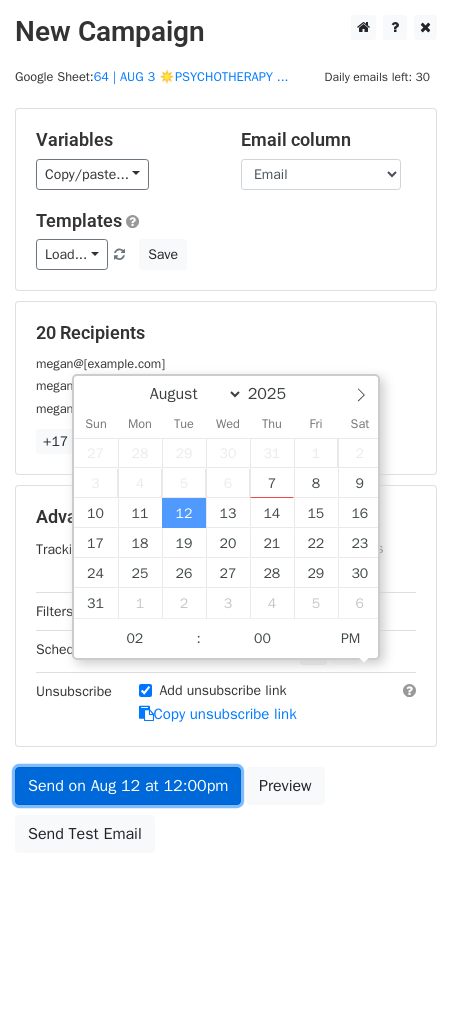 click on "Send on Aug 12 at 12:00pm" at bounding box center [128, 786] 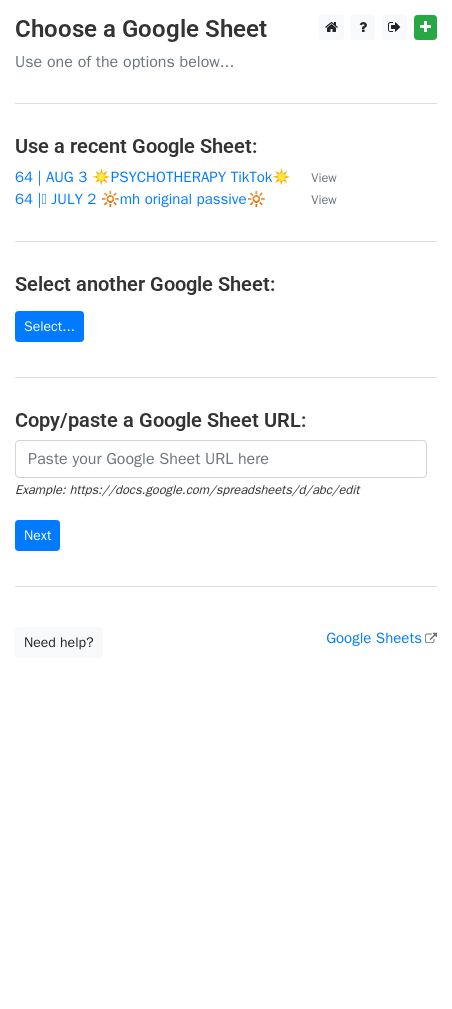 scroll, scrollTop: 0, scrollLeft: 0, axis: both 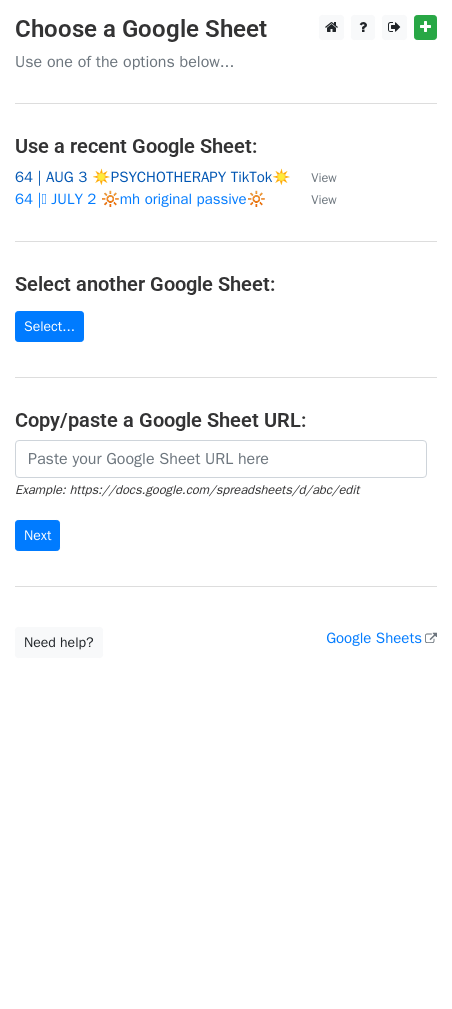 click on "64 | AUG 3 ☀️PSYCHOTHERAPY TikTok☀️" at bounding box center (153, 177) 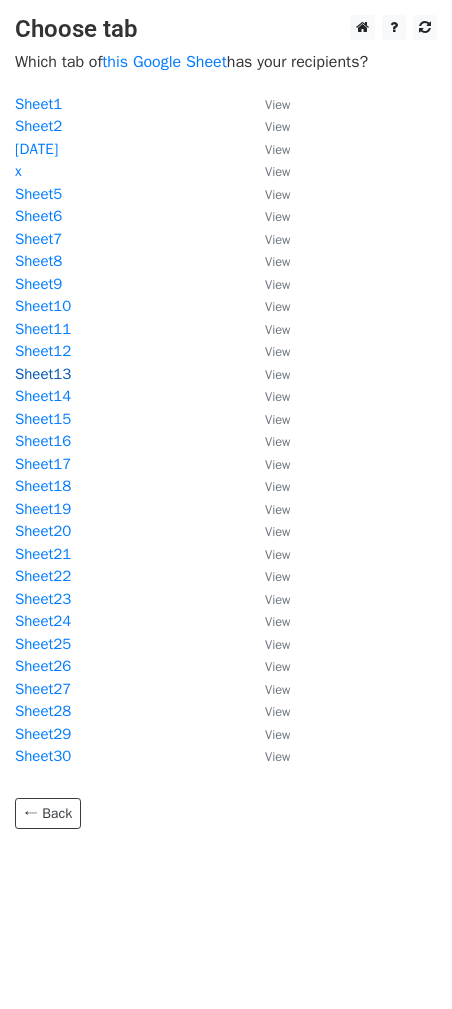 scroll, scrollTop: 0, scrollLeft: 0, axis: both 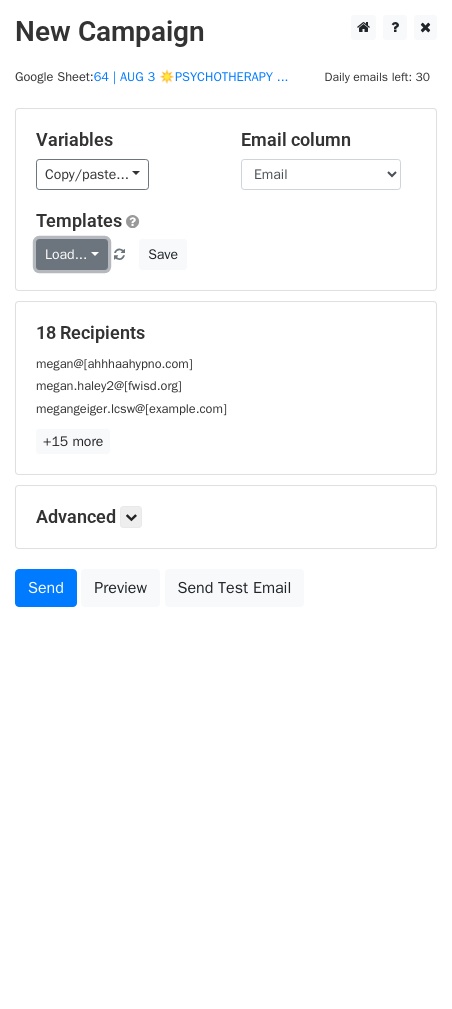 click on "Load..." at bounding box center [72, 254] 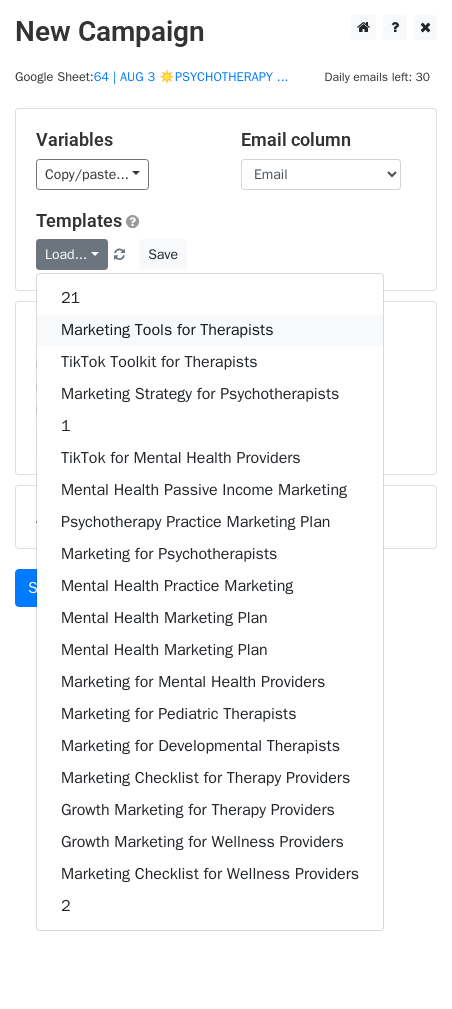 click on "Marketing Tools for Therapists" at bounding box center [210, 330] 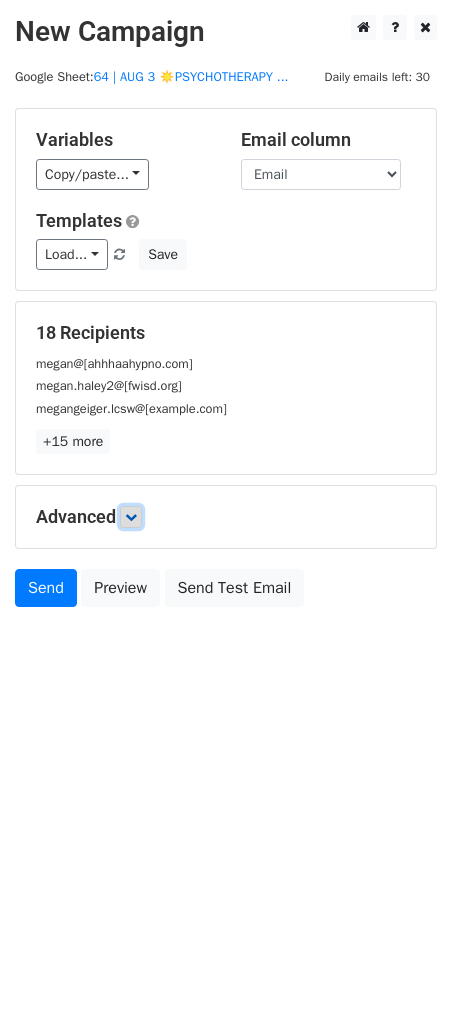 click at bounding box center (131, 517) 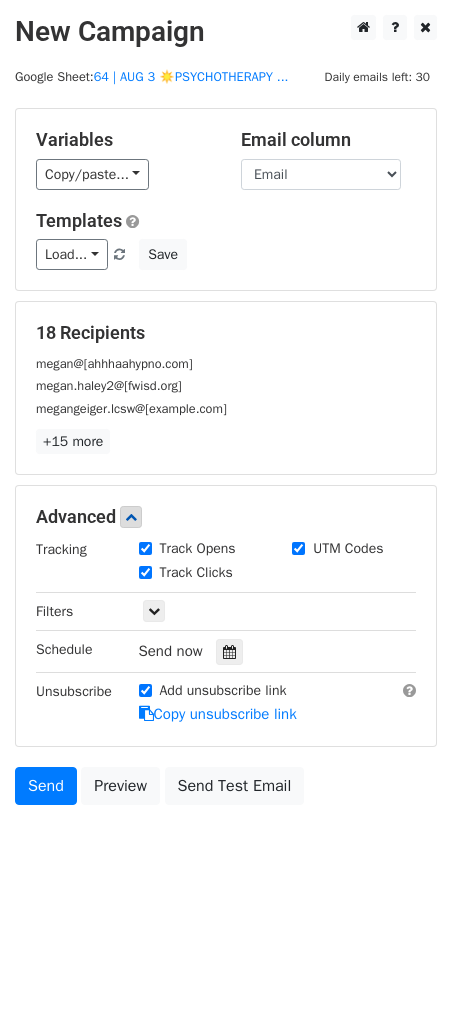 click on "Tracking
Track Opens
UTM Codes
Track Clicks
Filters
Only include spreadsheet rows that match the following filters:
Schedule
Send now
Unsubscribe
Add unsubscribe link
Copy unsubscribe link" at bounding box center (226, 632) 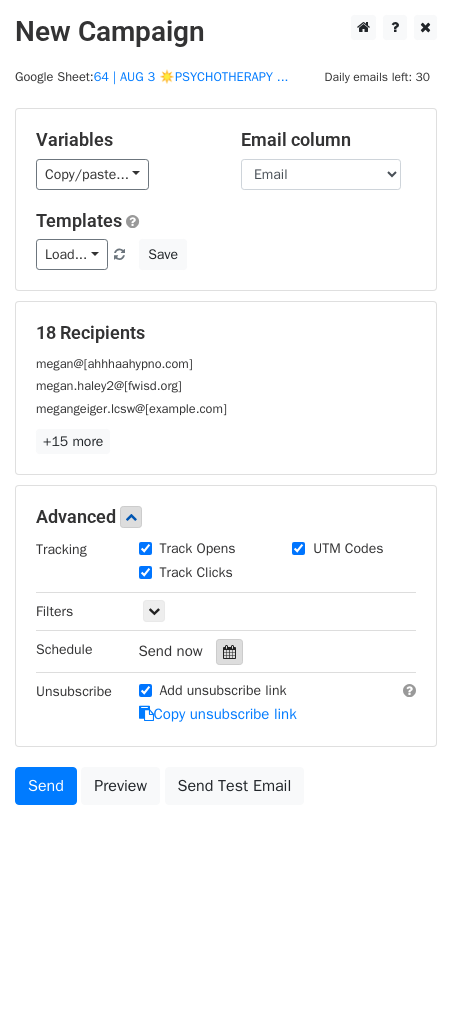 click at bounding box center [229, 652] 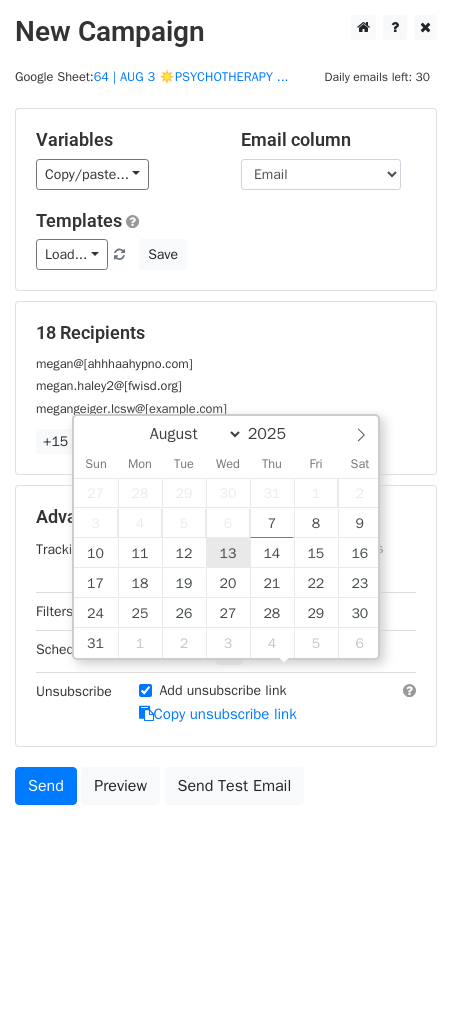 type on "2025-08-13 12:00" 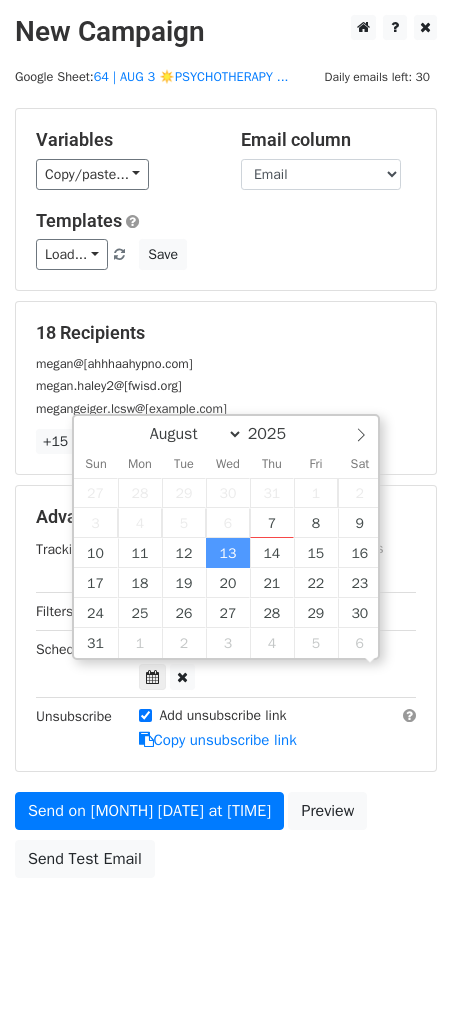 scroll, scrollTop: 0, scrollLeft: 0, axis: both 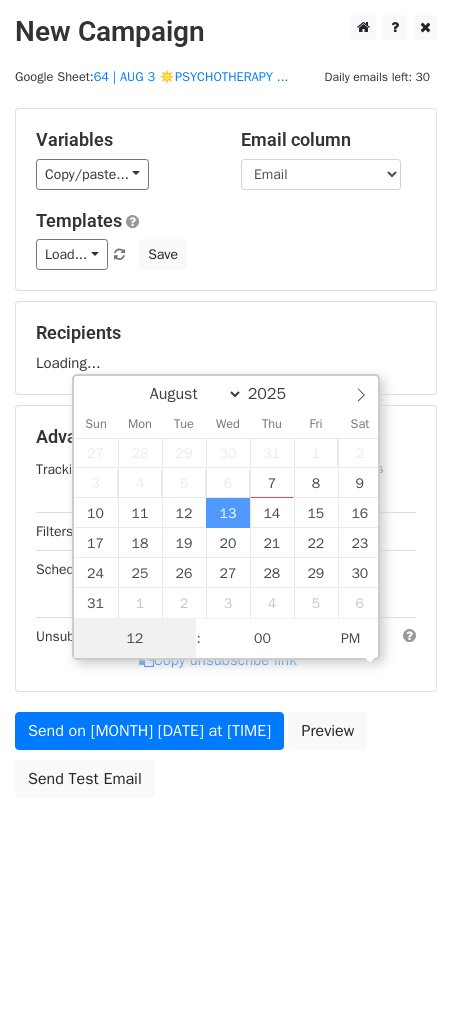 type on "1" 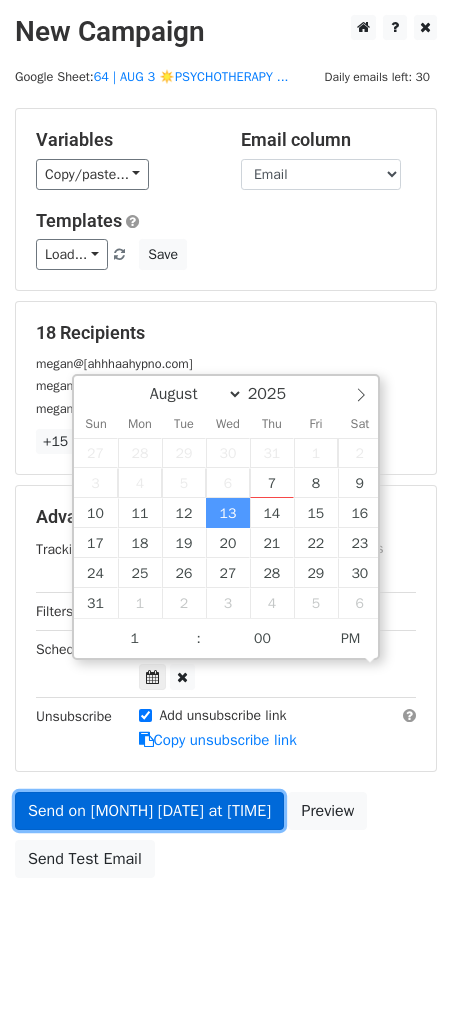 type on "2025-08-13 13:00" 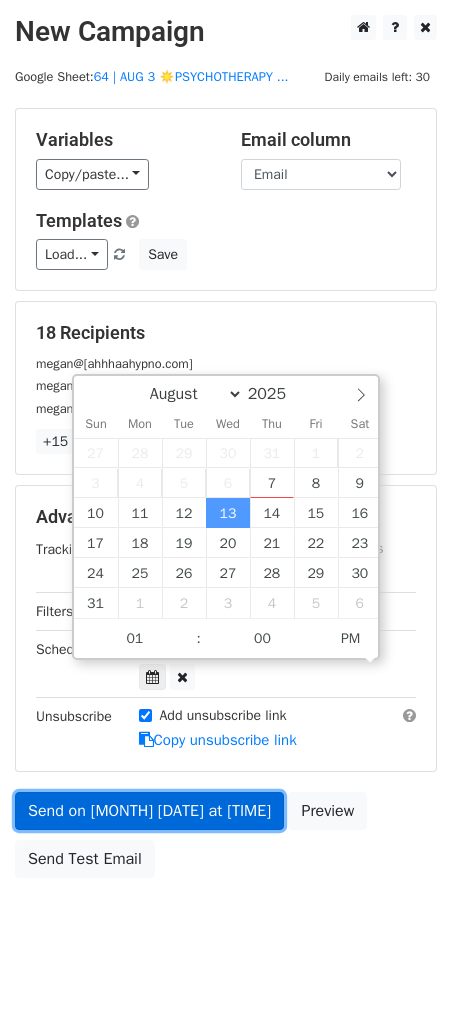 click on "Send on Aug 13 at 12:00pm" at bounding box center (149, 811) 